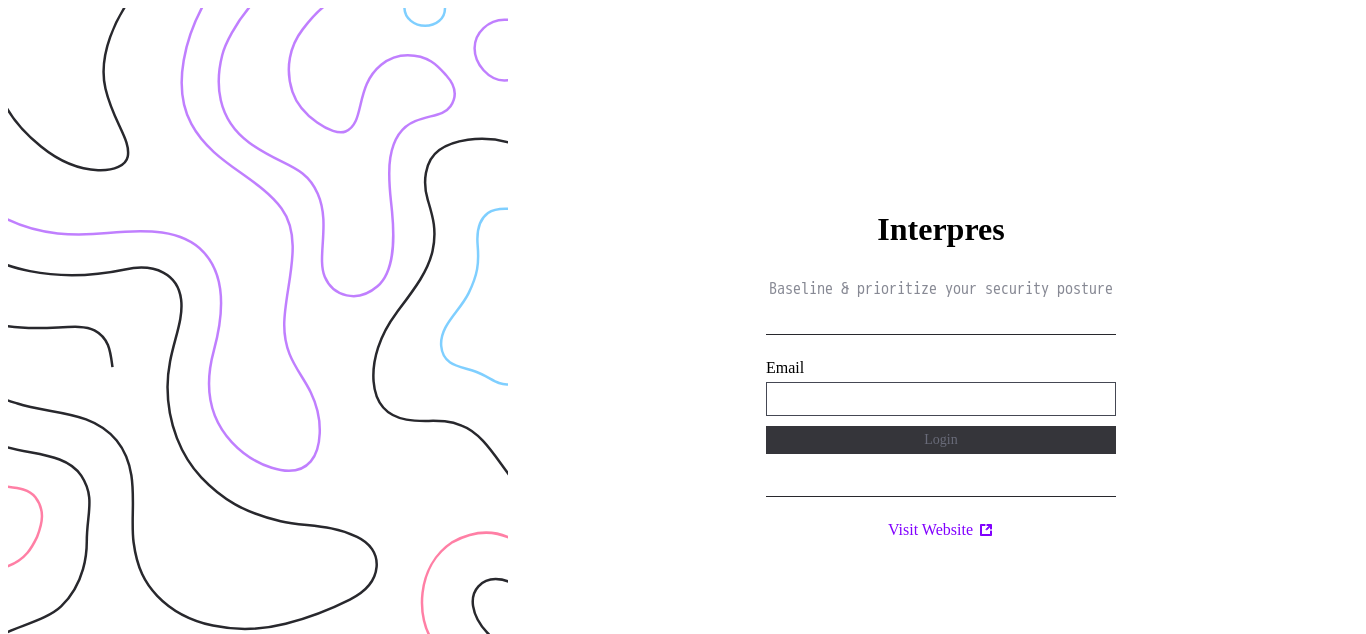 click on "**********" at bounding box center [941, 399] 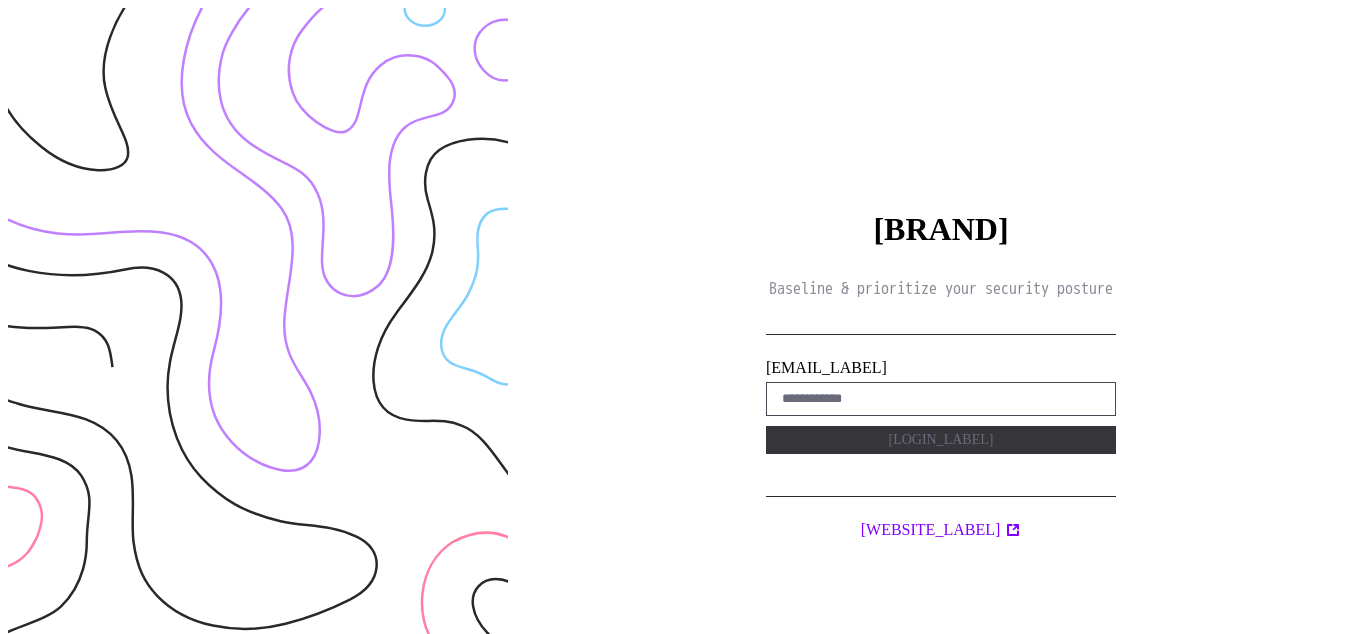 scroll, scrollTop: 0, scrollLeft: 0, axis: both 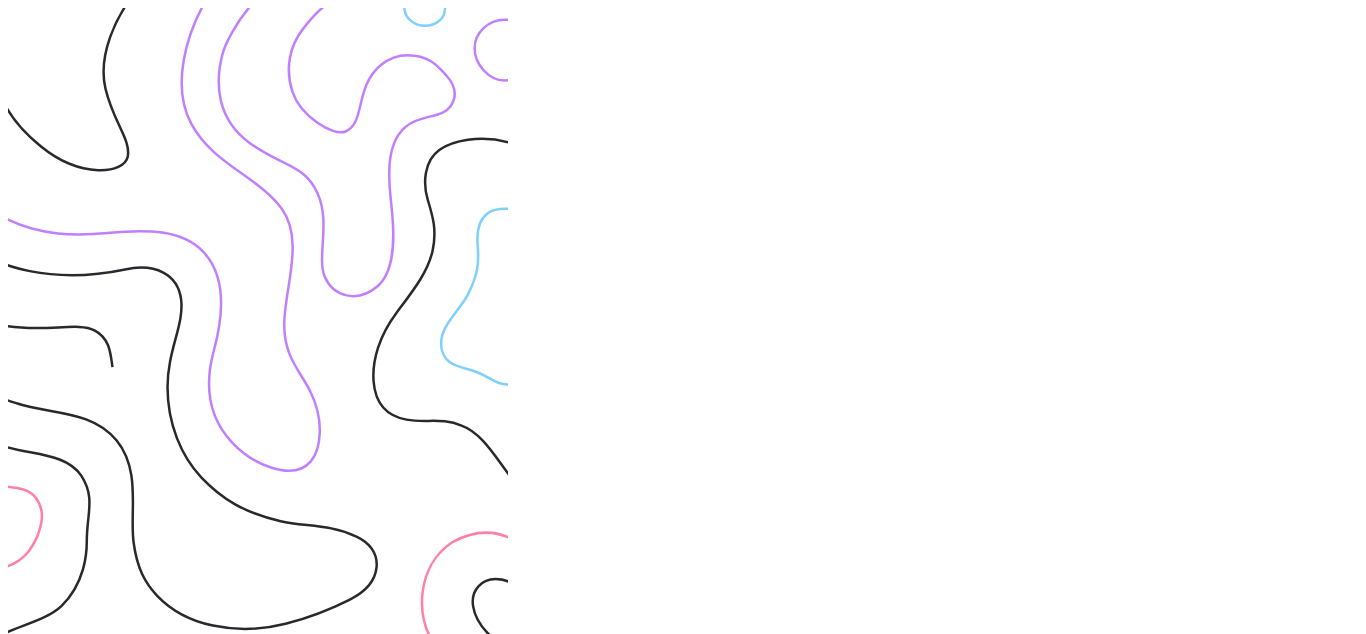 click on "Interpres Baseline & prioritize your security posture Email Login Visit Website" at bounding box center (941, 325) 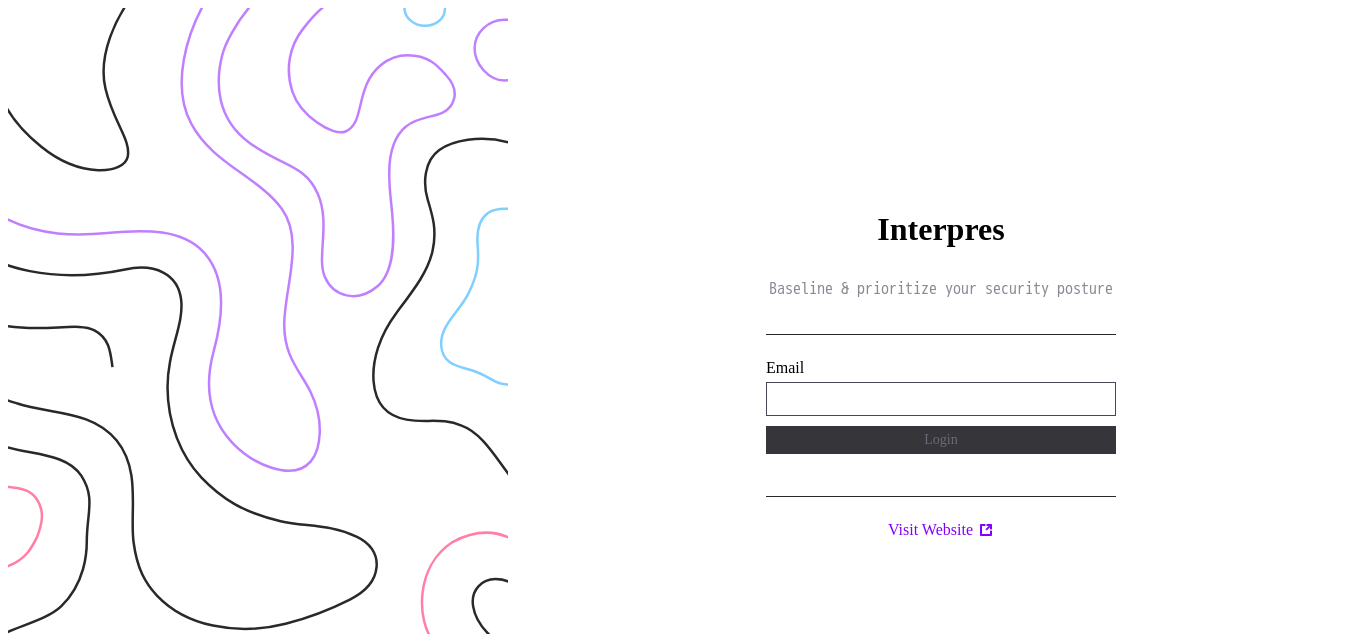type on "**********" 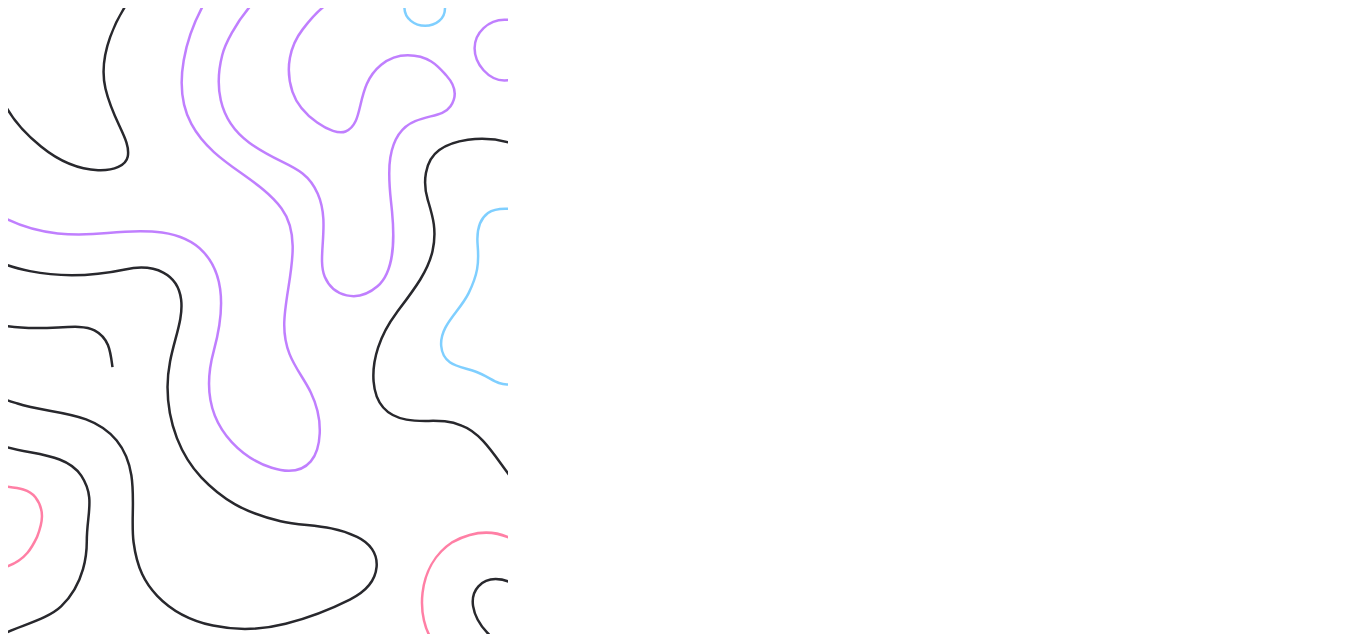 click on "Interpres Baseline & prioritize your security posture Email Login Visit Website" at bounding box center (941, 325) 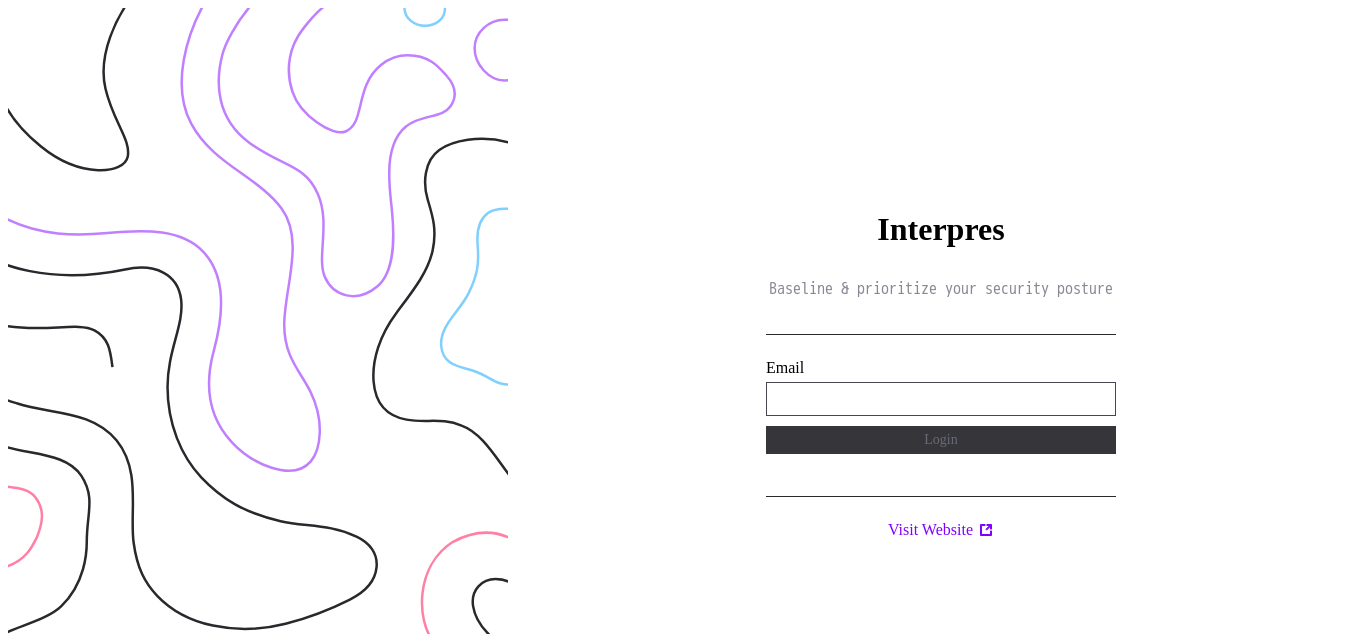type on "**********" 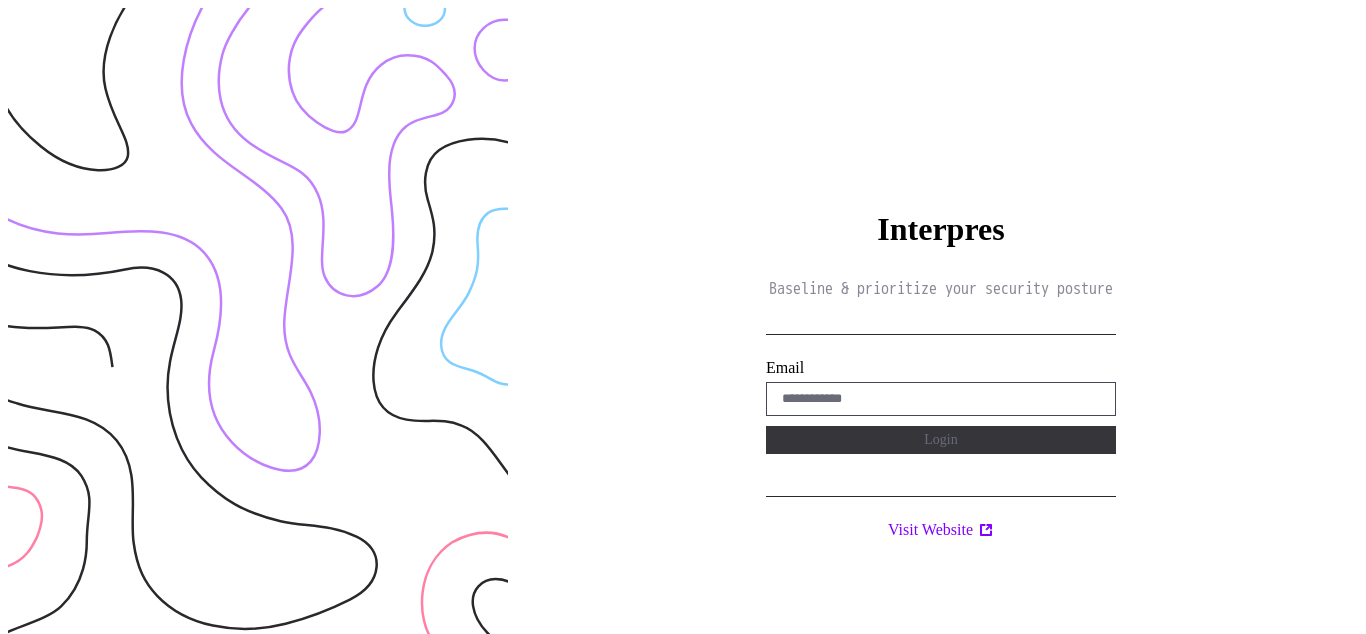 scroll, scrollTop: 0, scrollLeft: 0, axis: both 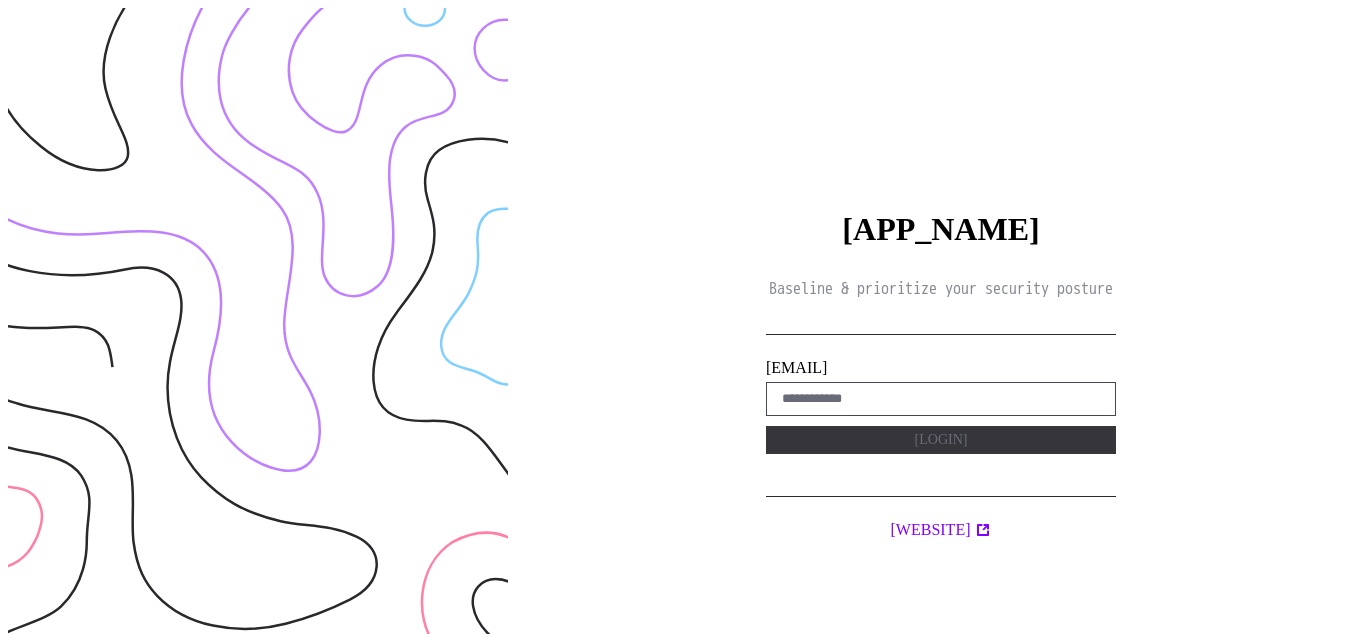 click on "Baseline & prioritize your security posture [EMAIL] [LOGIN] [WEBSITE]" at bounding box center (941, 325) 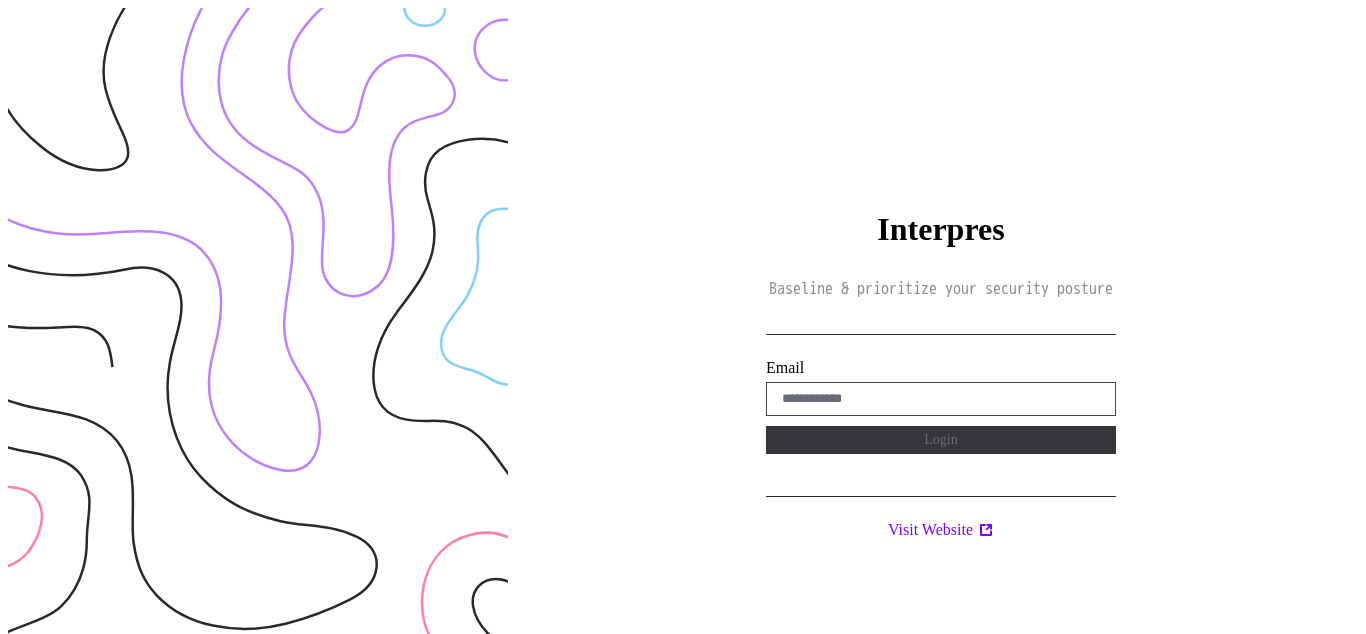 scroll, scrollTop: 0, scrollLeft: 0, axis: both 